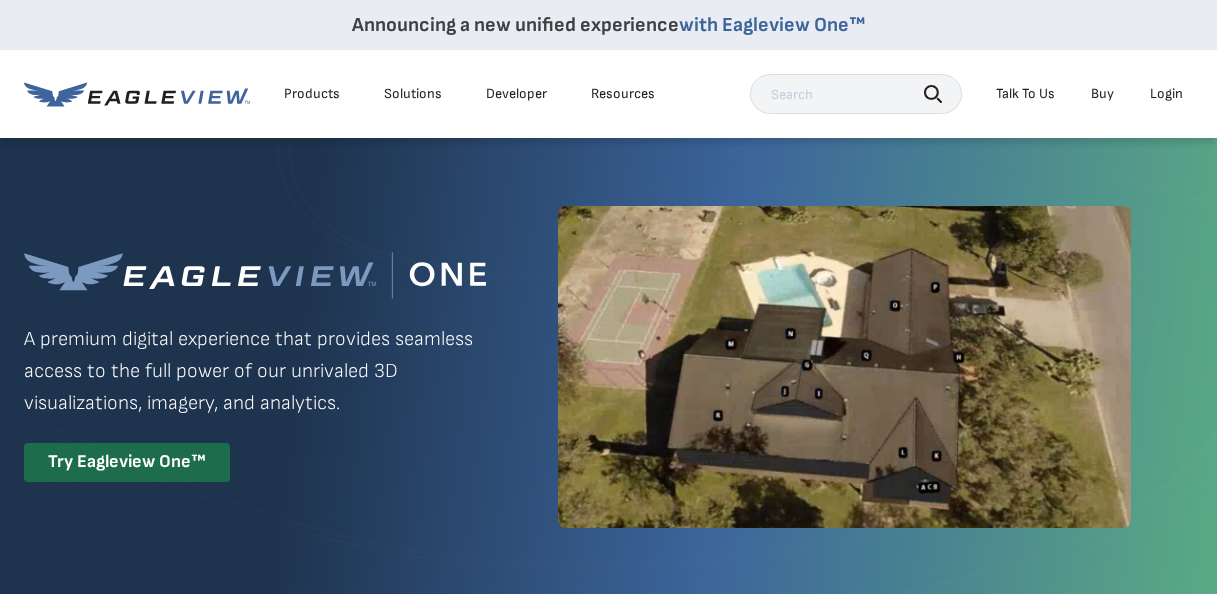 scroll, scrollTop: 0, scrollLeft: 0, axis: both 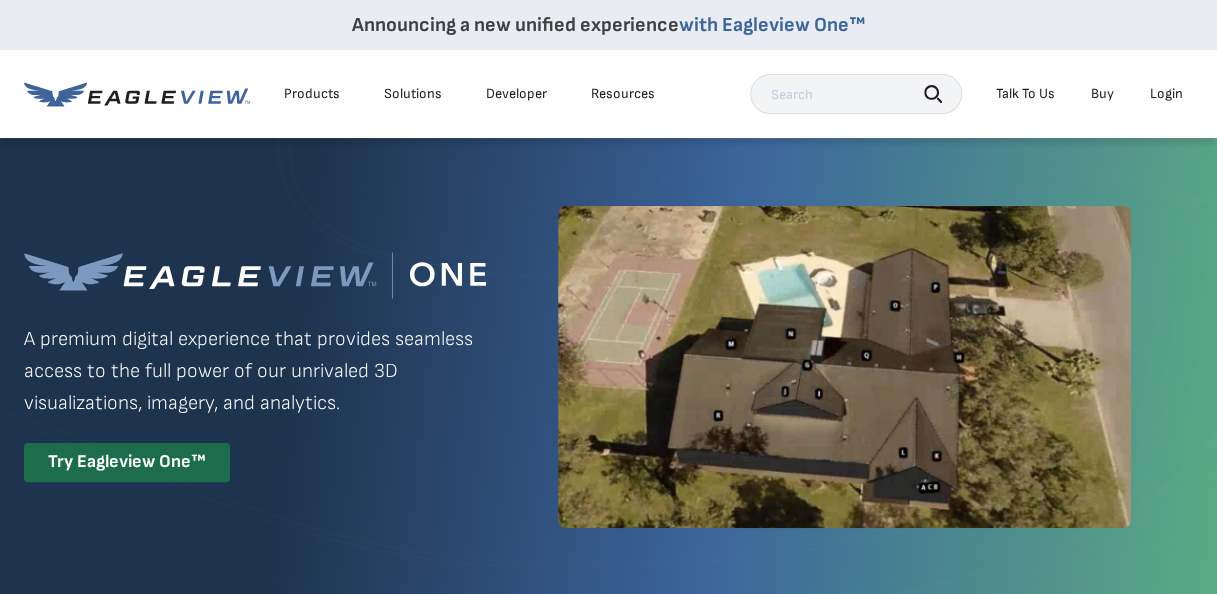 click on "Login" at bounding box center (1166, 94) 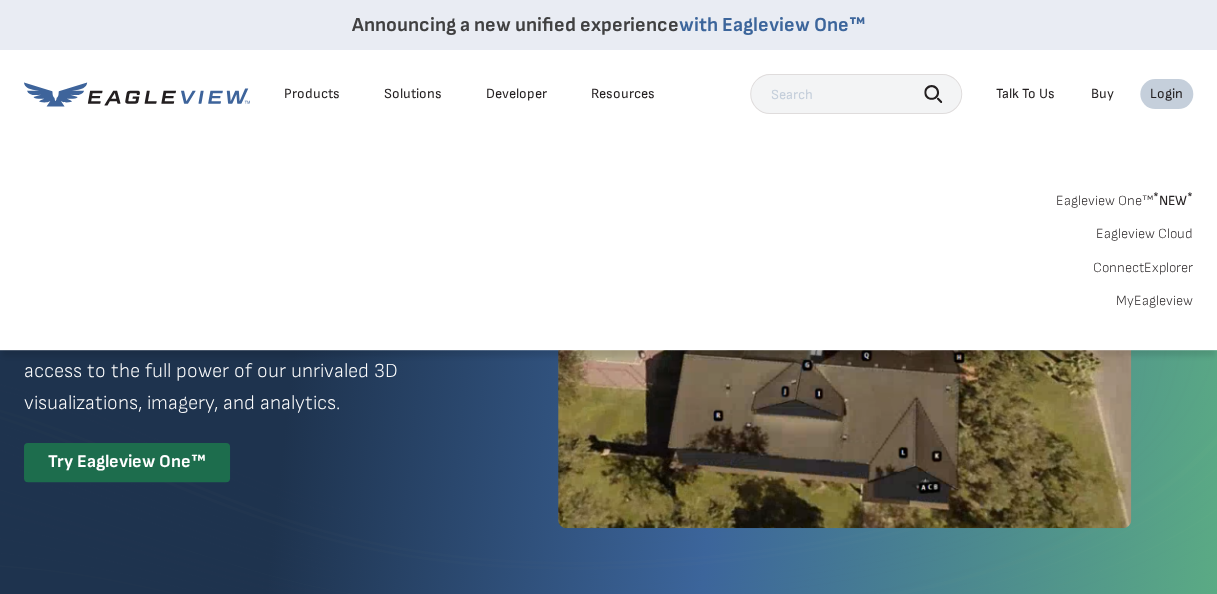 click on "Search
Products
Our Product Areas
Imagery 1-Inch GSD Aerial Imagery   *" at bounding box center (608, 256) 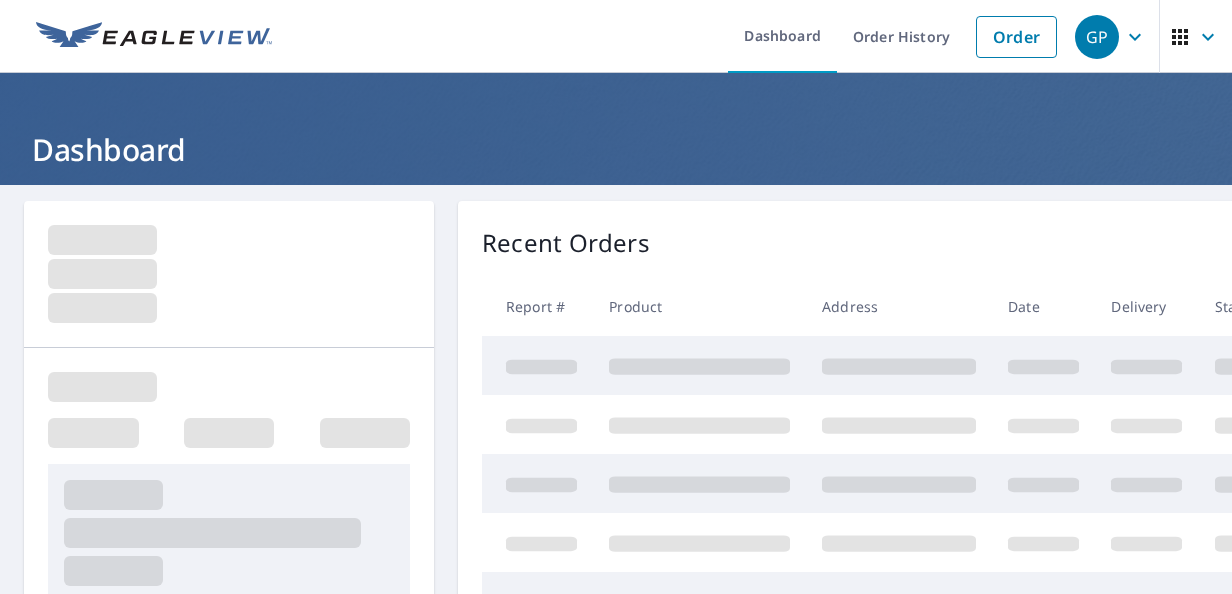 scroll, scrollTop: 0, scrollLeft: 0, axis: both 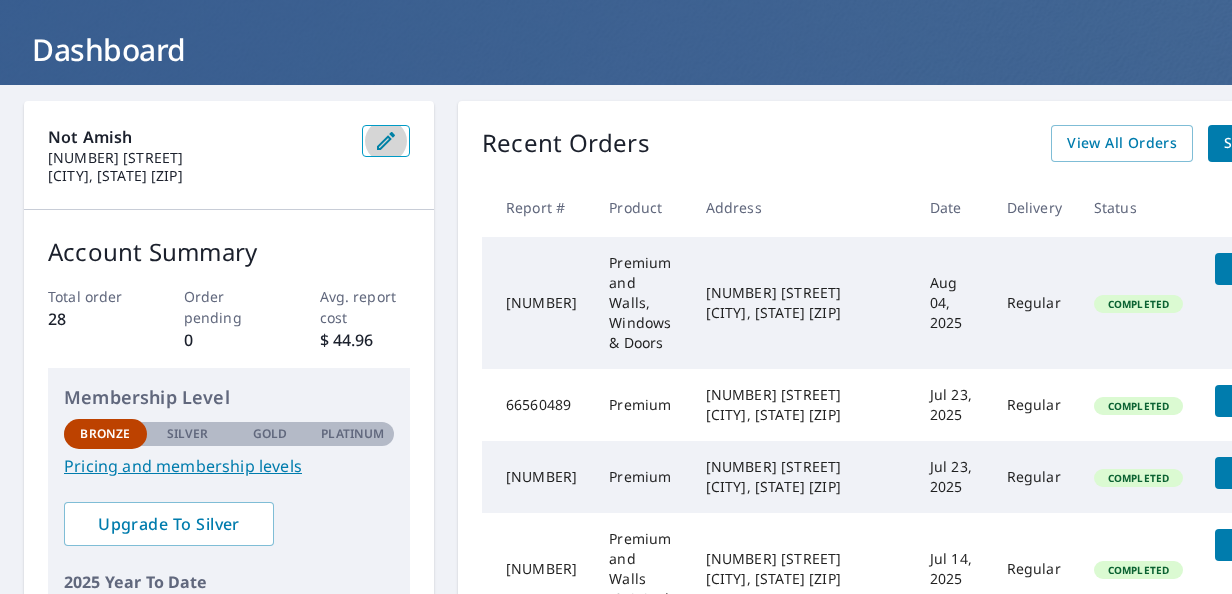 click 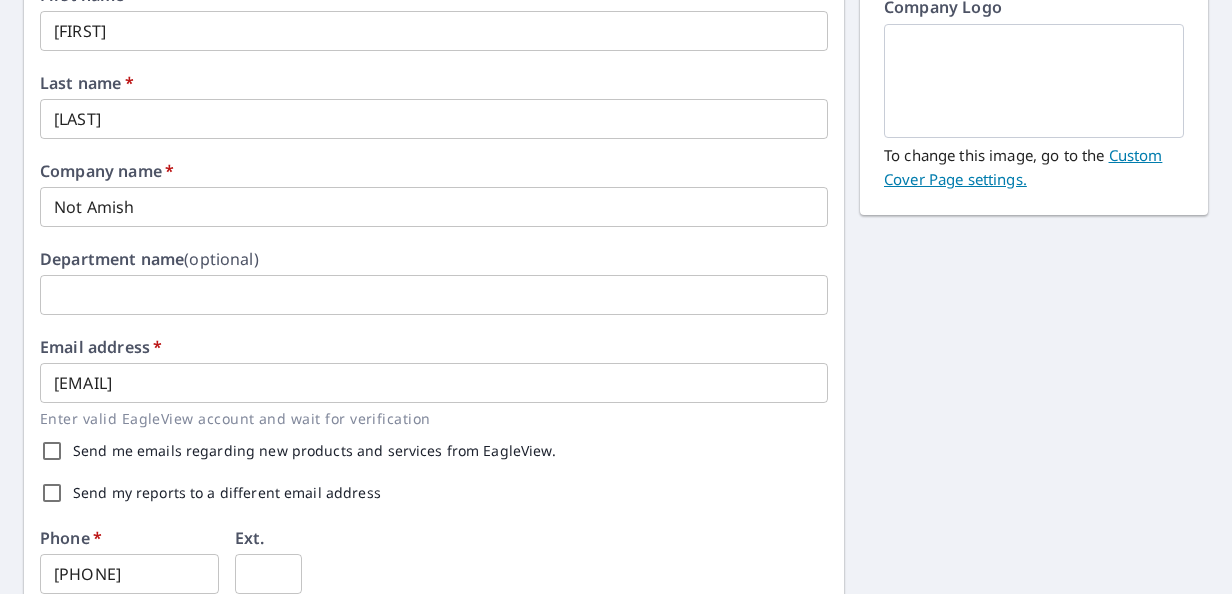 scroll, scrollTop: 300, scrollLeft: 0, axis: vertical 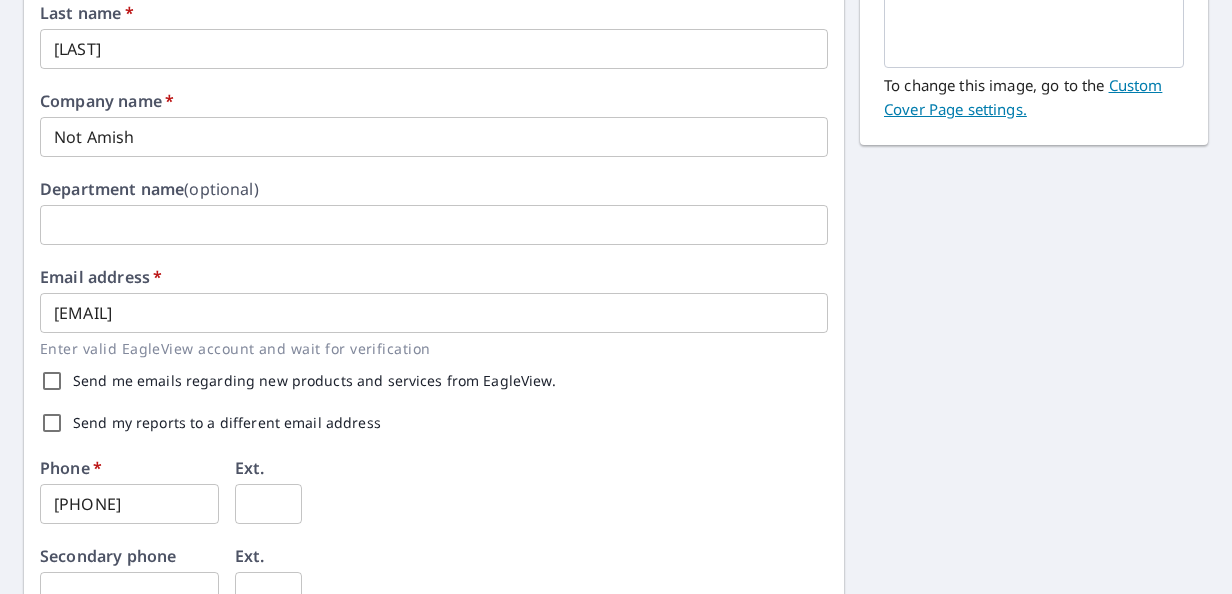 click on "Not Amish" at bounding box center [434, 137] 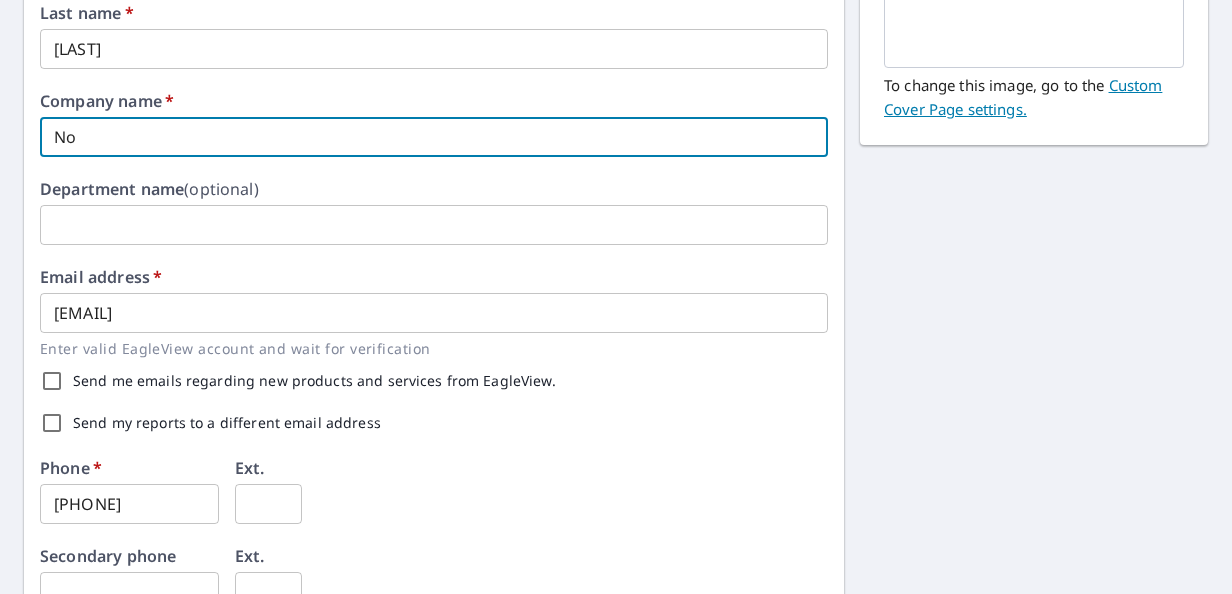 type on "N" 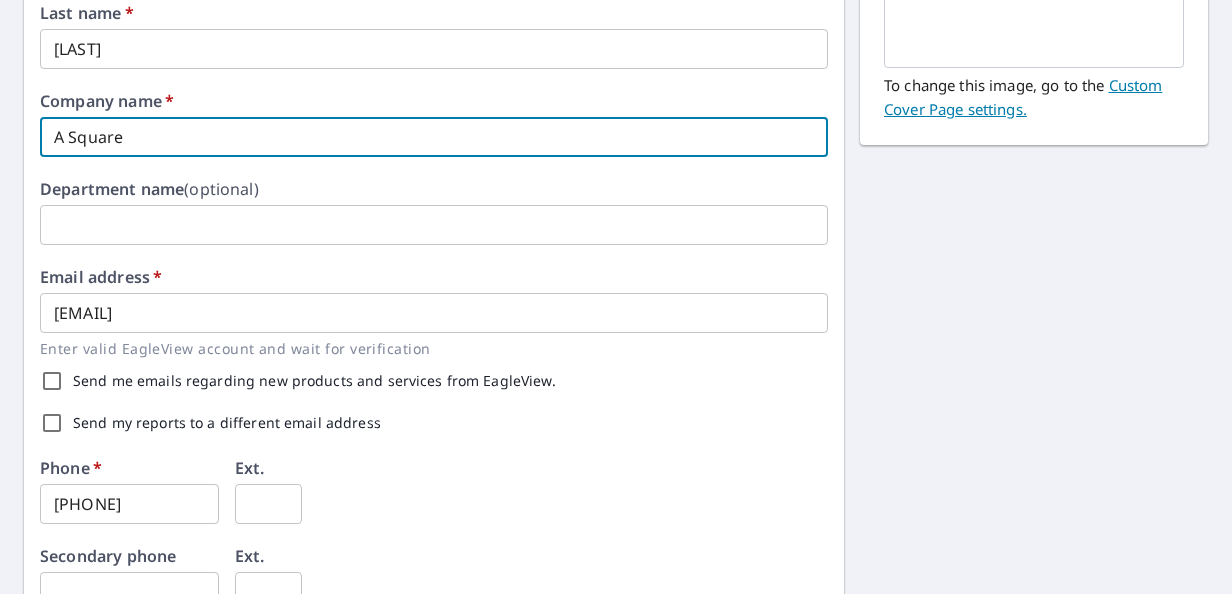 type on "A Square" 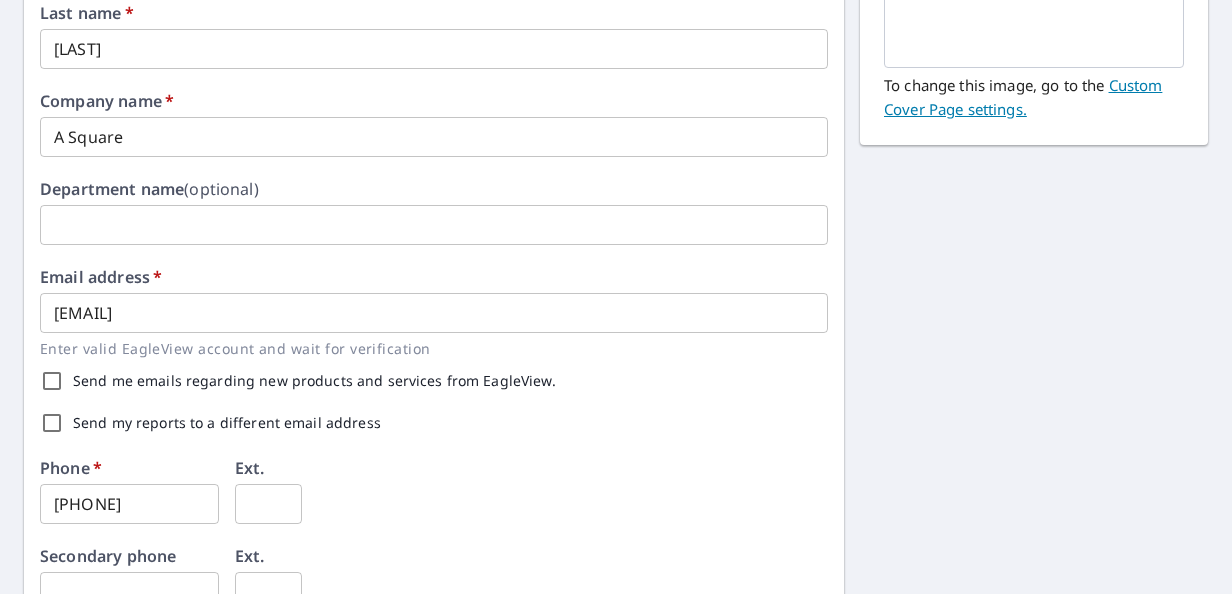 click on "First name   * George ​ Last name   * Pester ​ Company name   * A Square ​ Department name  (optional) ​ Email address   * patrickpester1@gmail.com ​ Enter valid EagleView account and wait for verification Send me emails regarding new products and services from EagleView. Send my reports to a different email address Phone   * 724-255-0716 ​ Ext. ​ Secondary phone ​ Ext. ​ Country   * United States US ​ Address 1   * 939 4th Ave ​ Address 2 ​ City   * Waynesburg ​ State   * PA PA ​ Zip code   * 15370 ​ Save Cancel Company Logo To change this image, go to the   Custom Cover Page settings." at bounding box center (616, 471) 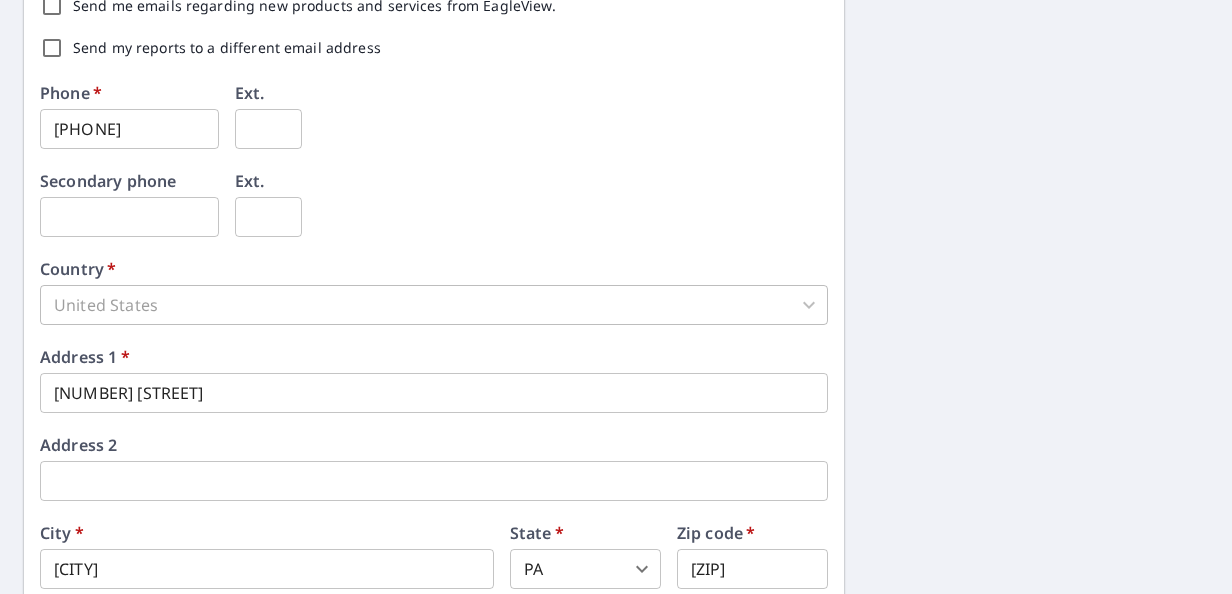 scroll, scrollTop: 800, scrollLeft: 0, axis: vertical 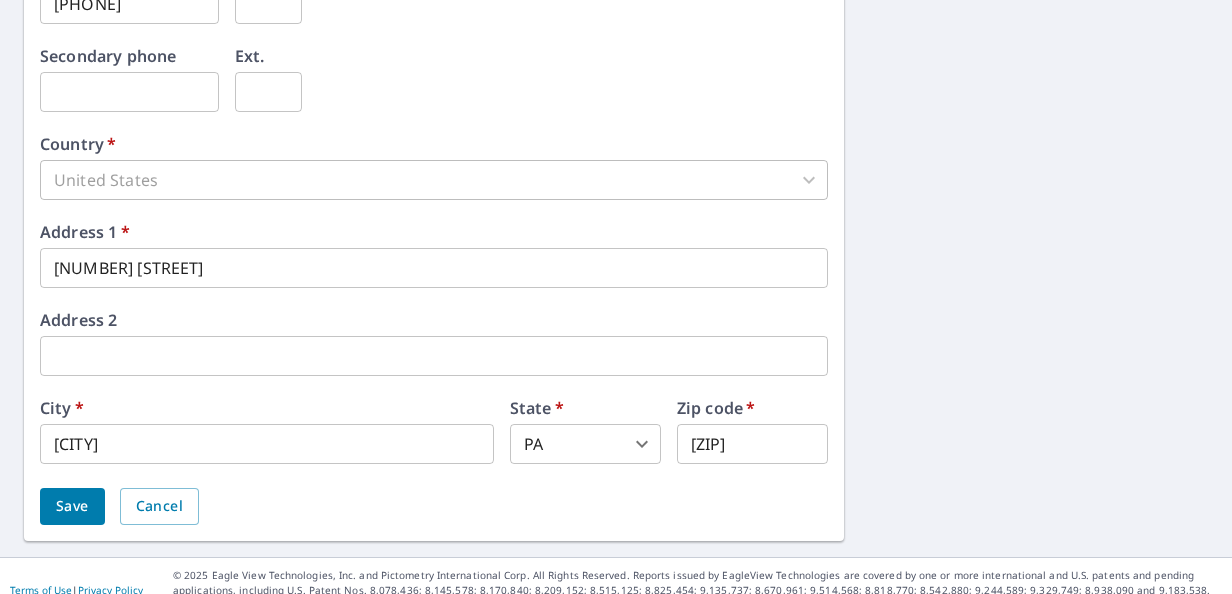click on "Save" at bounding box center (72, 506) 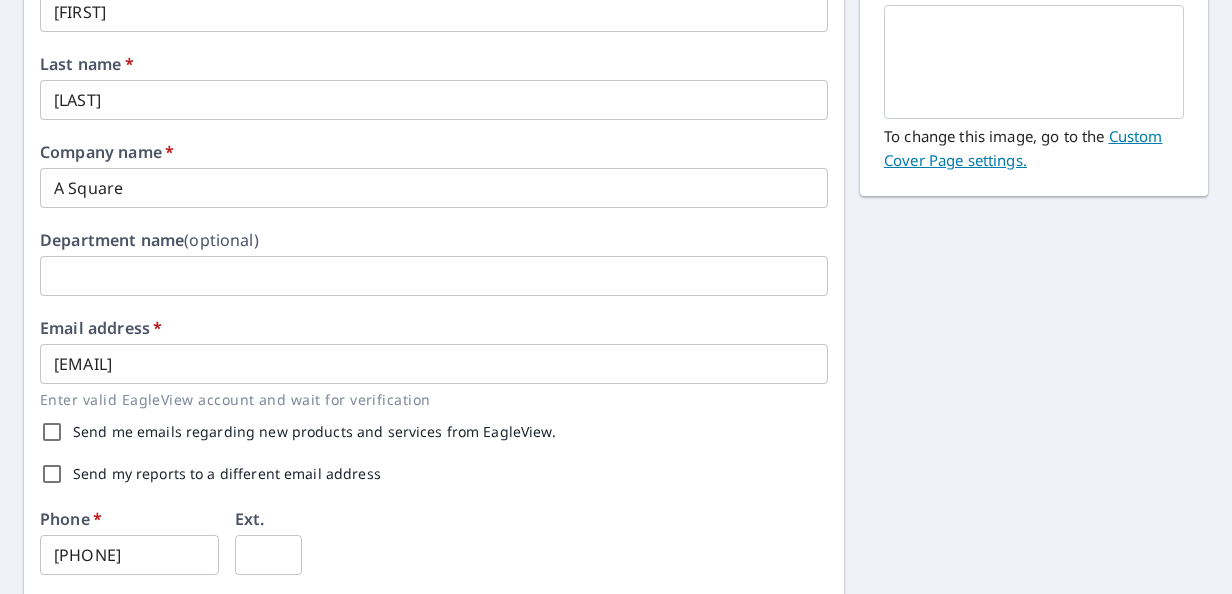 scroll, scrollTop: 0, scrollLeft: 0, axis: both 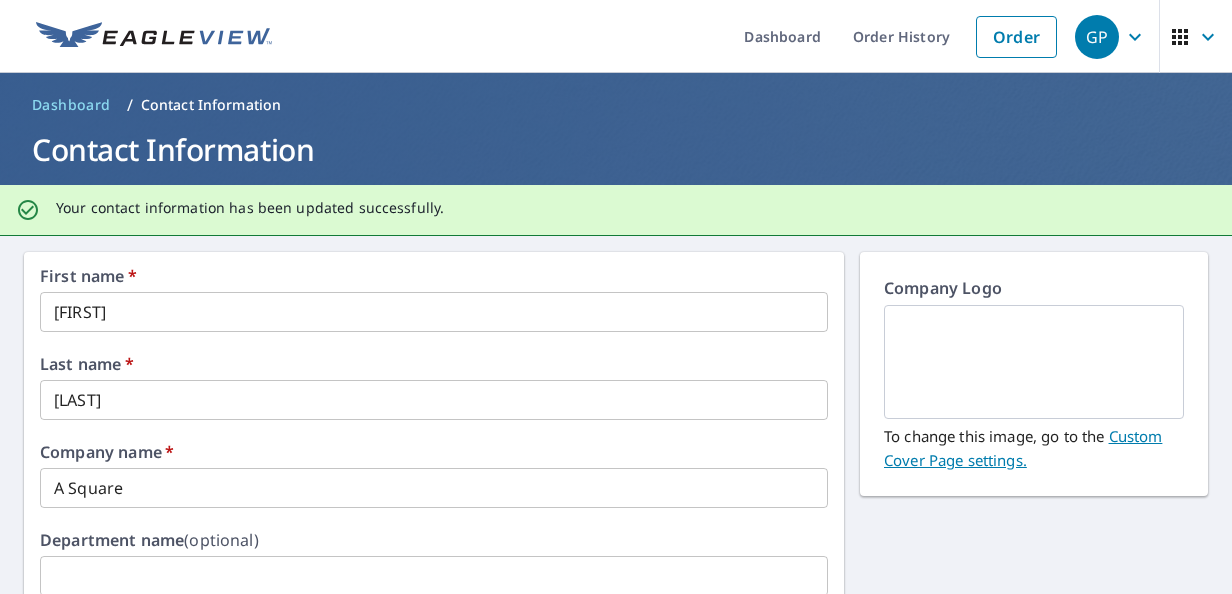click 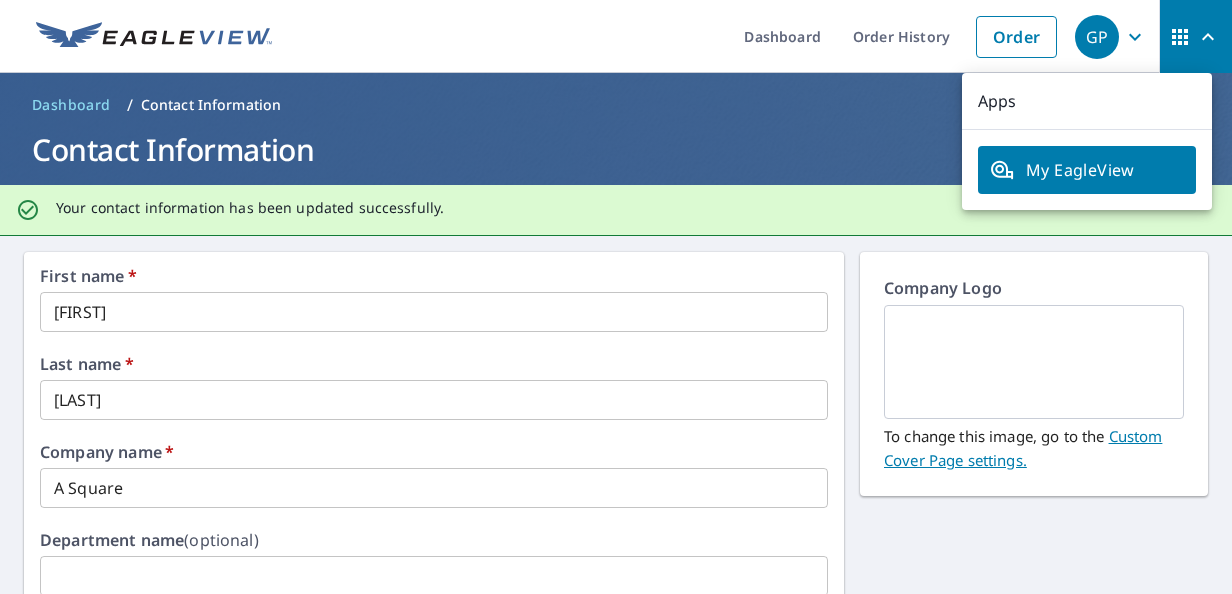 click on "First name   * George ​ Last name   * Pester ​ Company name   * A Square ​ Department name  (optional) ​ Email address   * patrickpester1@gmail.com ​ Enter valid EagleView account and wait for verification Send me emails regarding new products and services from EagleView. Send my reports to a different email address Phone   * 724-255-0716 ​ Ext. ​ Secondary phone ​ Ext. ​ Country   * United States US ​ Address 1   * 939 4th Ave ​ Address 2 ​ City   * Waynesburg ​ State   * PA PA ​ Zip code   * 15370 ​ Save Cancel Company Logo To change this image, go to the   Custom Cover Page settings." at bounding box center [616, 822] 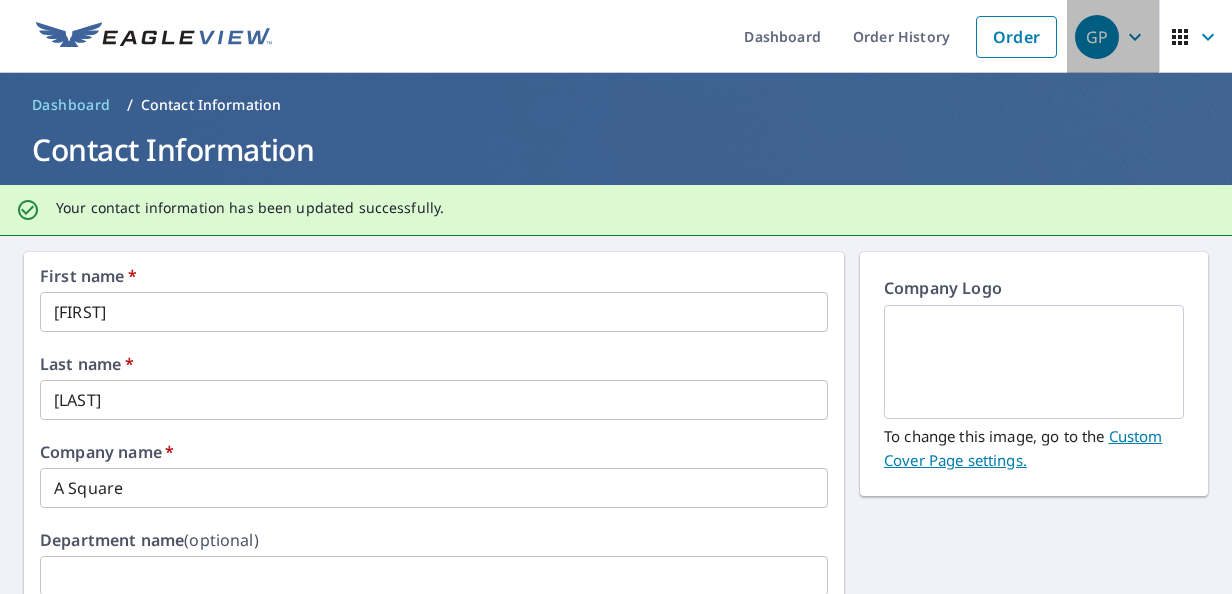 click 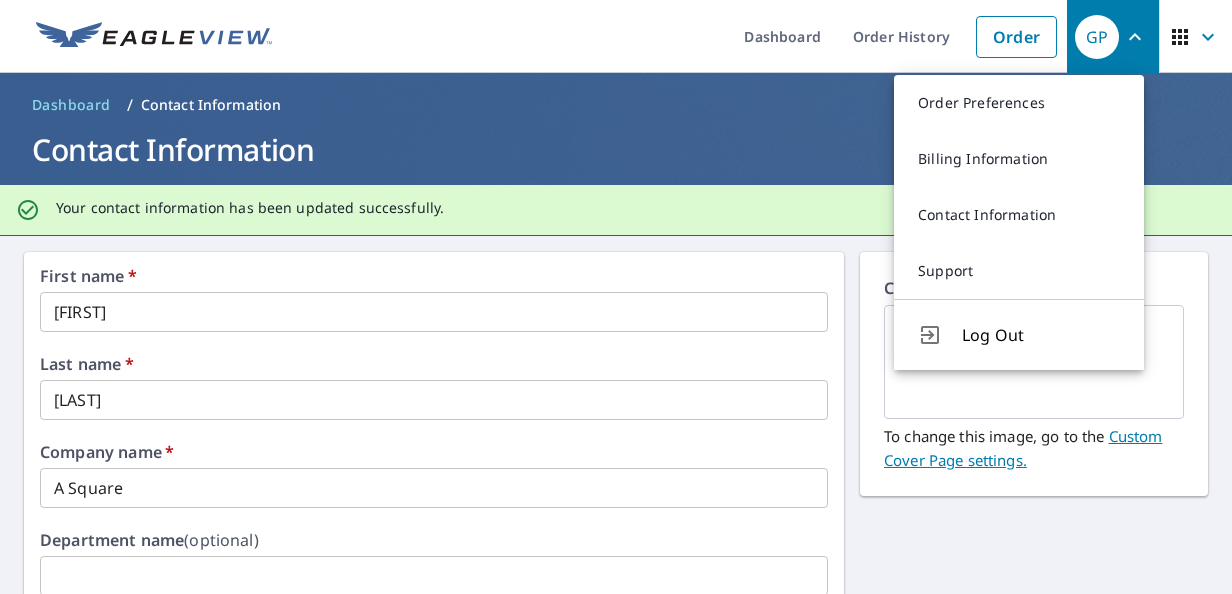 click on "First name   * George ​ Last name   * Pester ​ Company name   * A Square ​ Department name  (optional) ​ Email address   * patrickpester1@gmail.com ​ Enter valid EagleView account and wait for verification Send me emails regarding new products and services from EagleView. Send my reports to a different email address Phone   * 724-255-0716 ​ Ext. ​ Secondary phone ​ Ext. ​ Country   * United States US ​ Address 1   * 939 4th Ave ​ Address 2 ​ City   * Waynesburg ​ State   * PA PA ​ Zip code   * 15370 ​ Save Cancel Company Logo To change this image, go to the   Custom Cover Page settings." at bounding box center [616, 822] 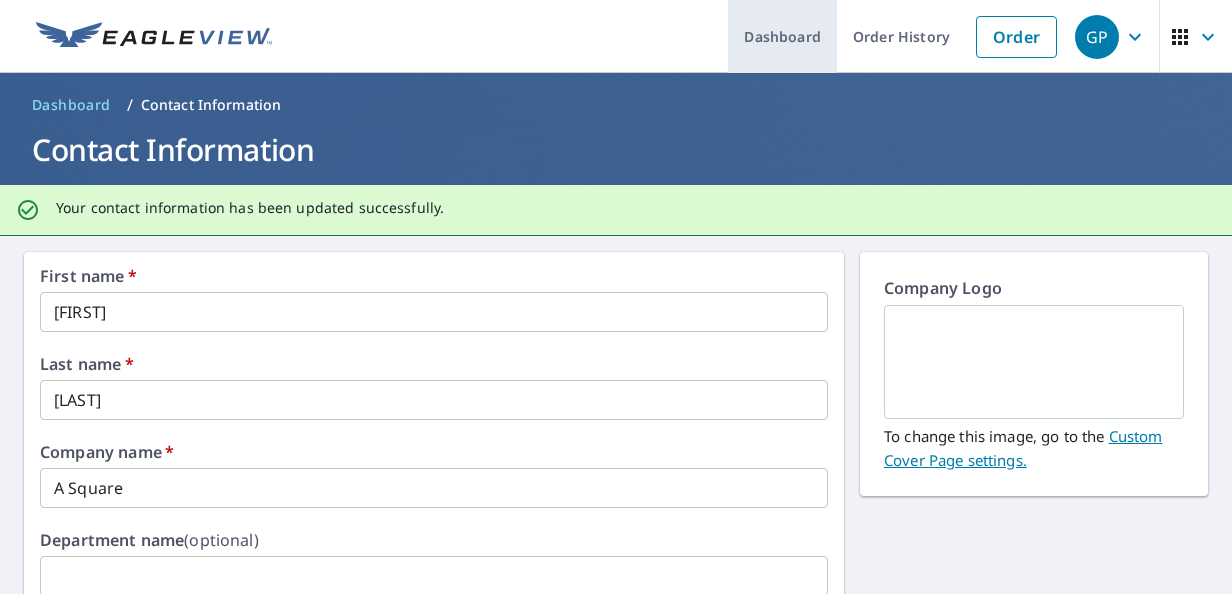 click on "Dashboard" at bounding box center [782, 36] 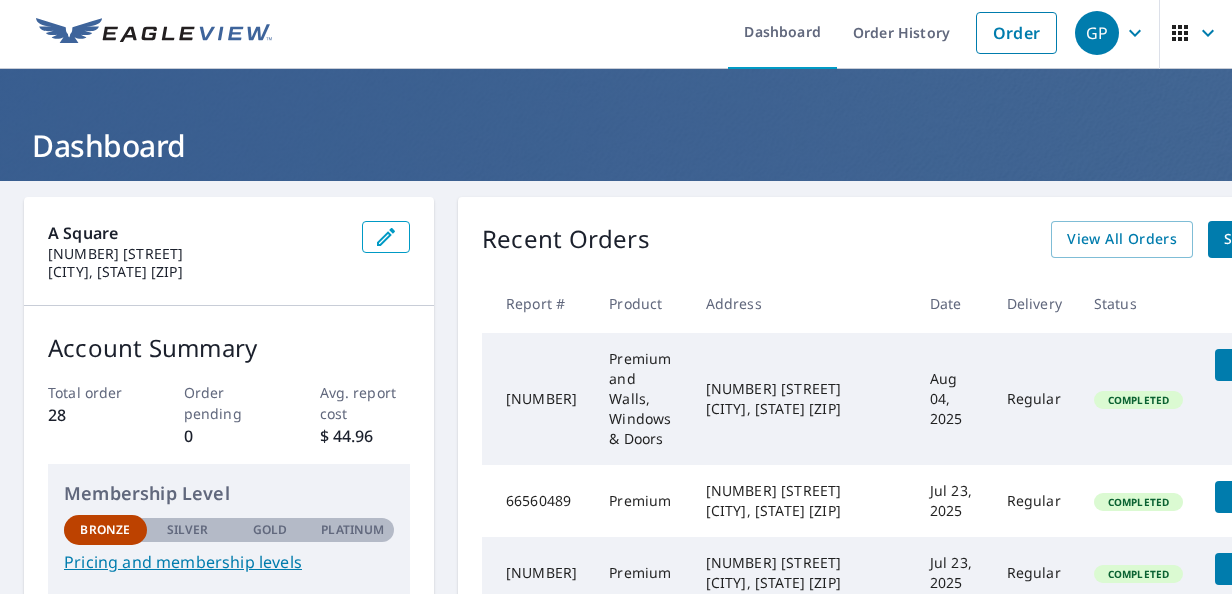 scroll, scrollTop: 0, scrollLeft: 0, axis: both 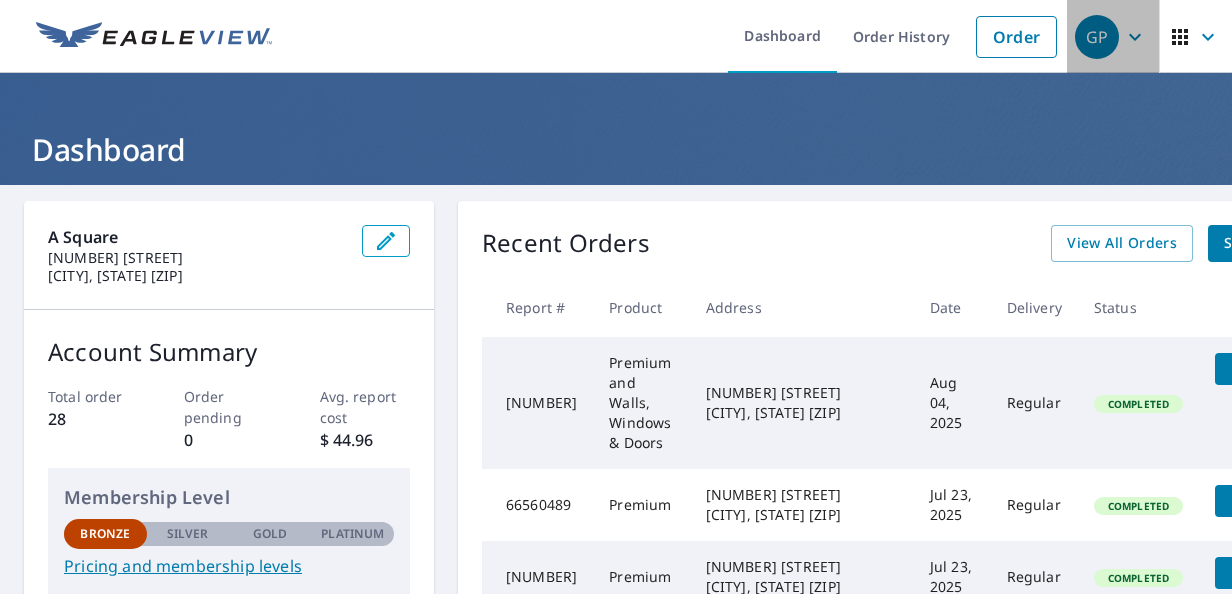 click on "GP" at bounding box center (1113, 37) 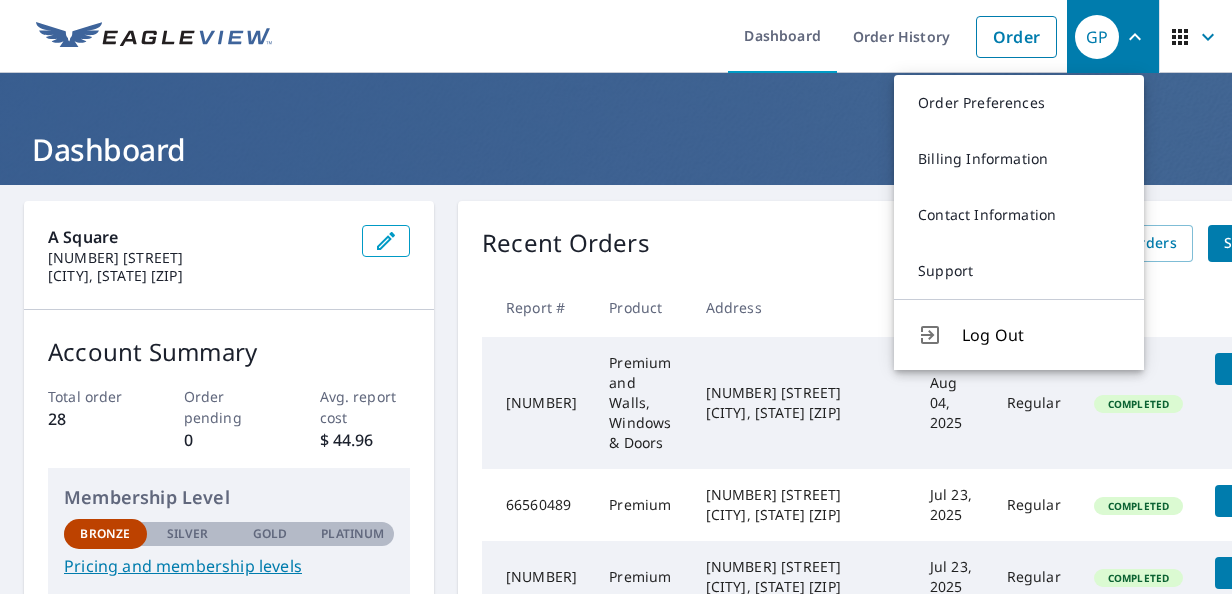 click 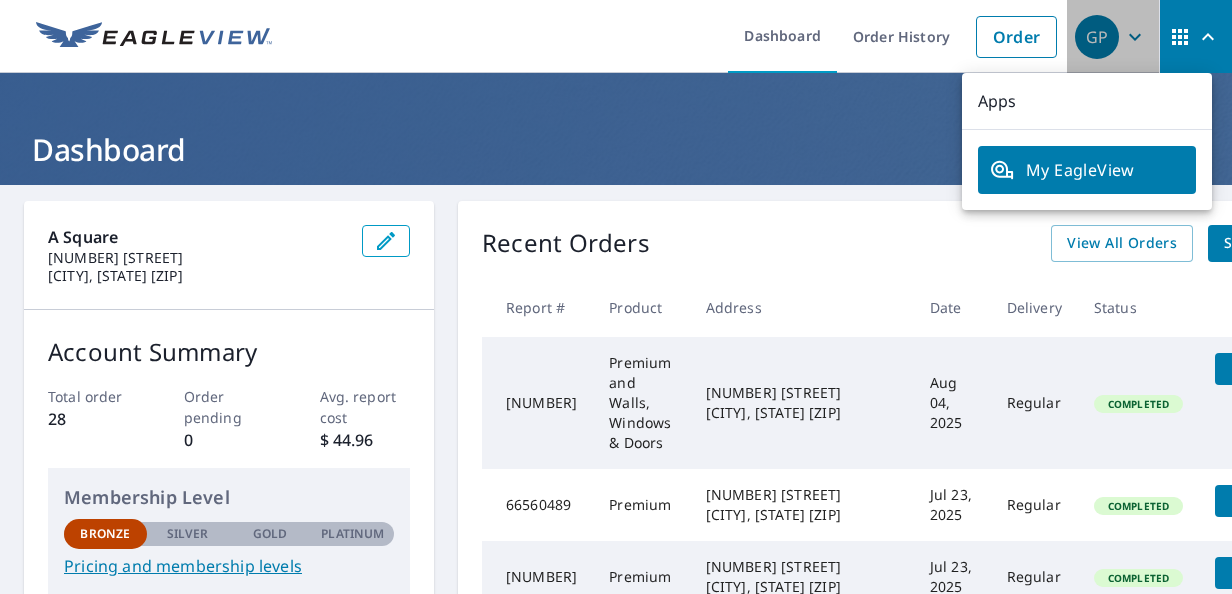 click 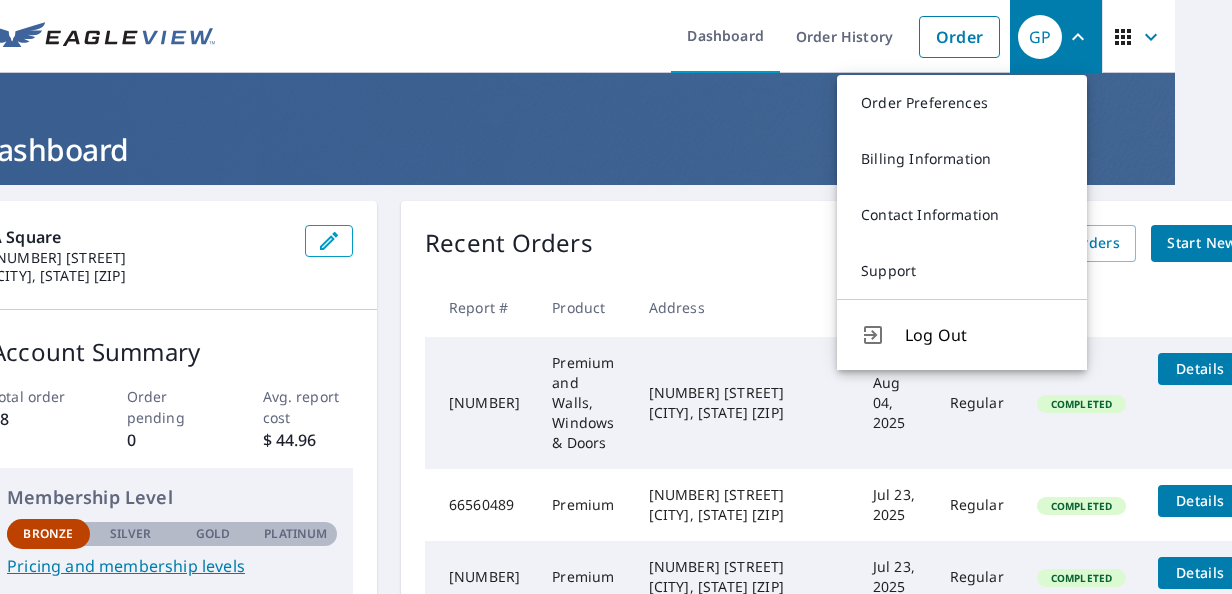 scroll, scrollTop: 0, scrollLeft: 141, axis: horizontal 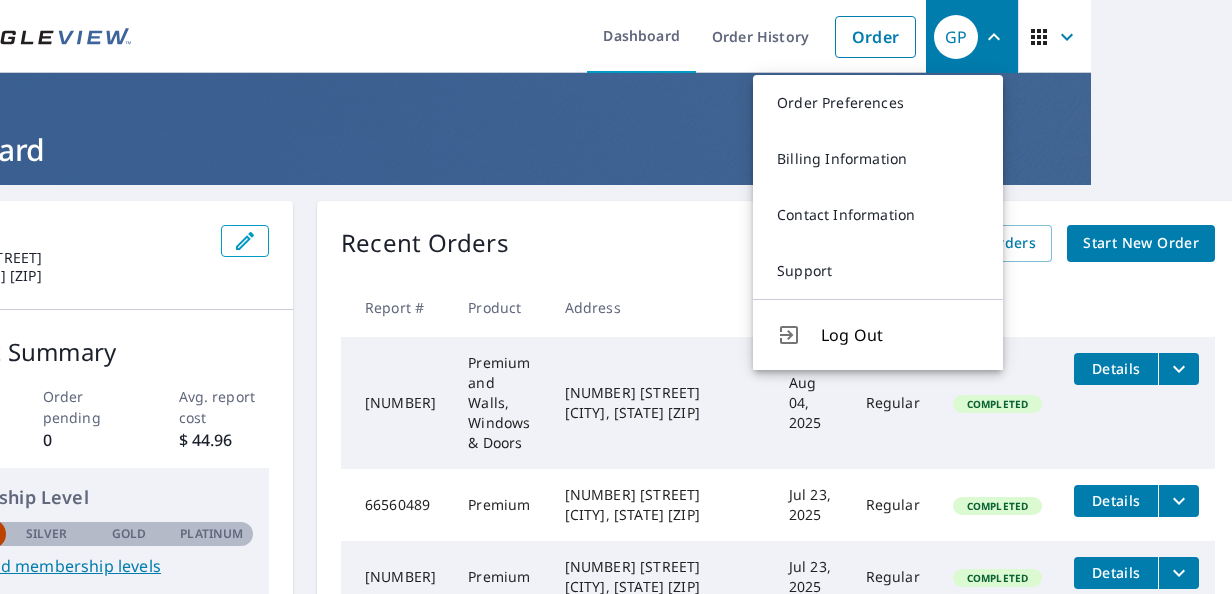 click at bounding box center [1136, 307] 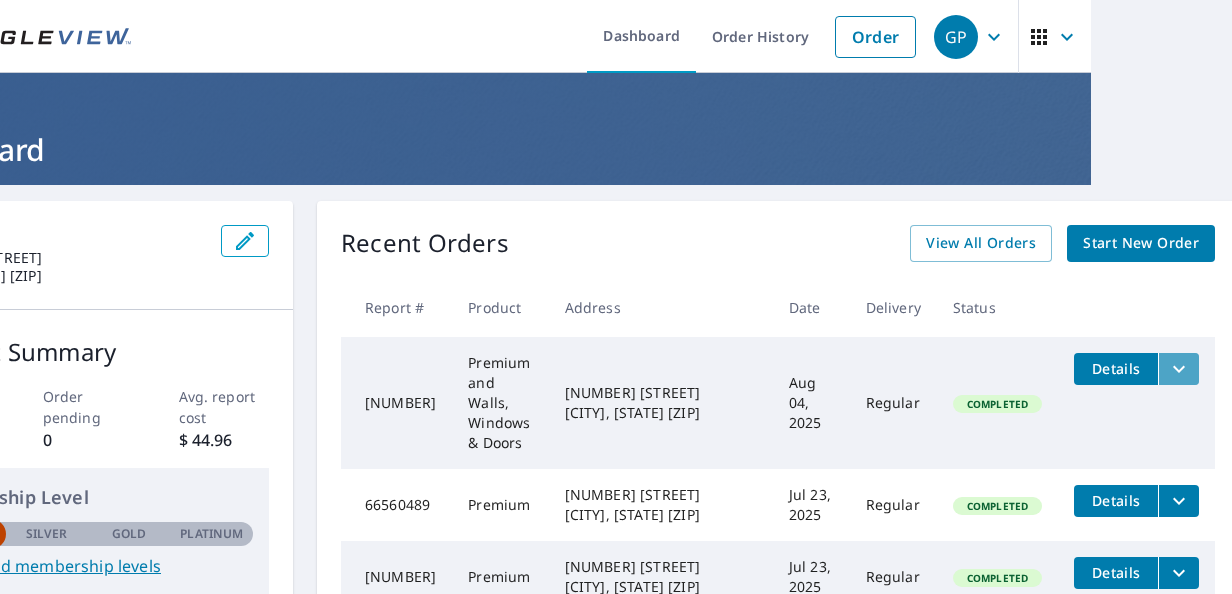 click 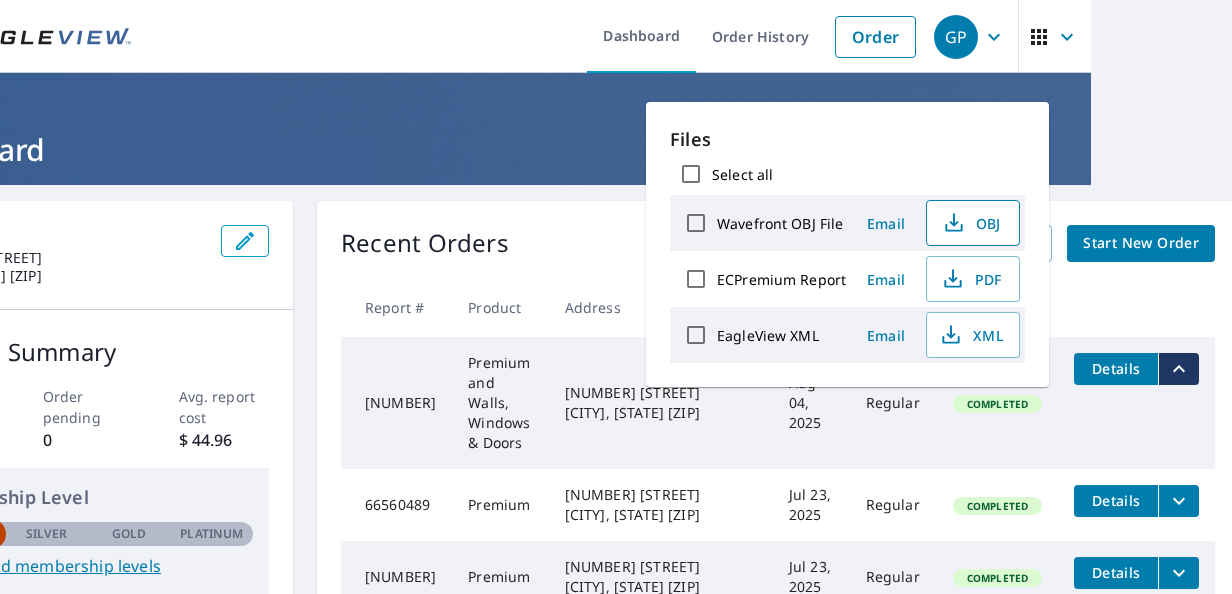 click on "OBJ" at bounding box center [971, 223] 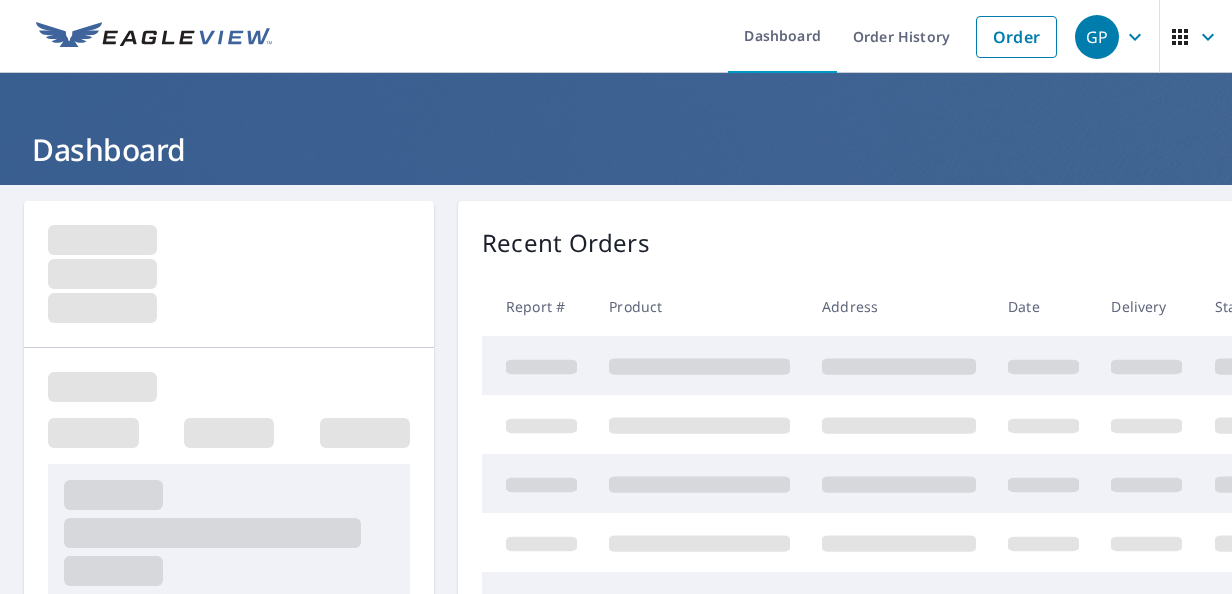 scroll, scrollTop: 0, scrollLeft: 0, axis: both 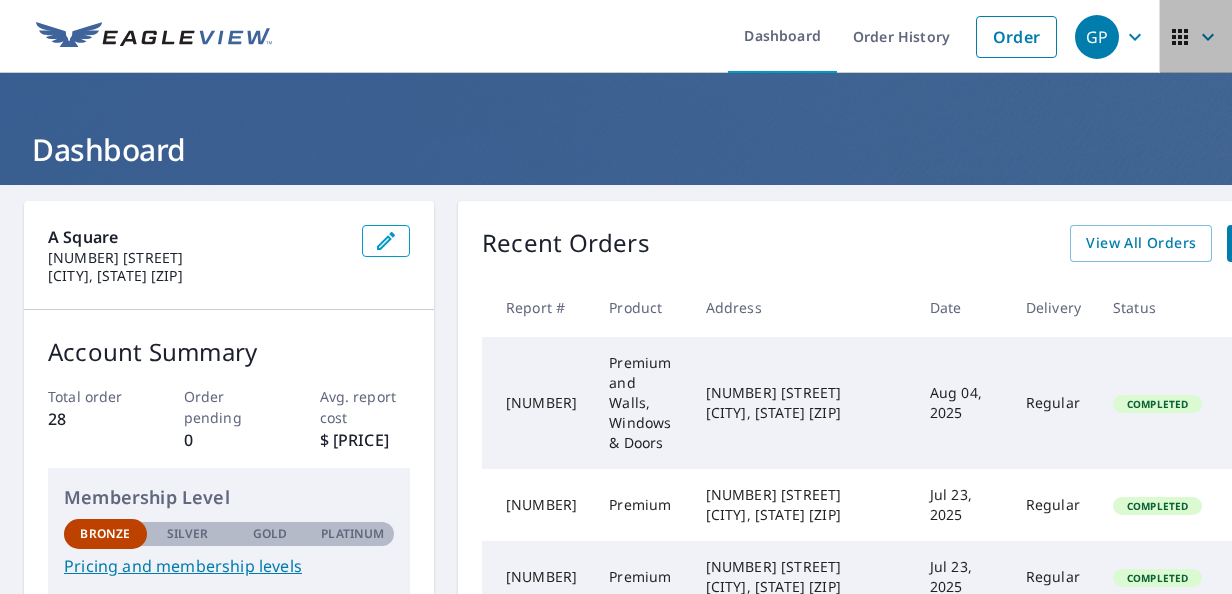click 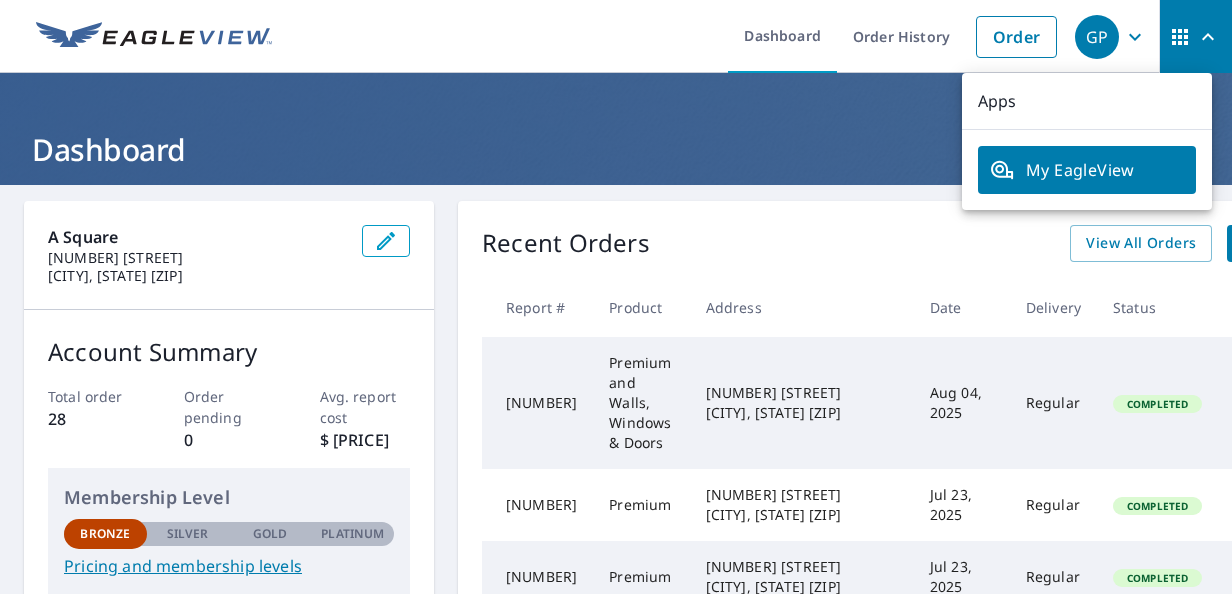 click on "[NUMBER] [STREET]" at bounding box center (197, 258) 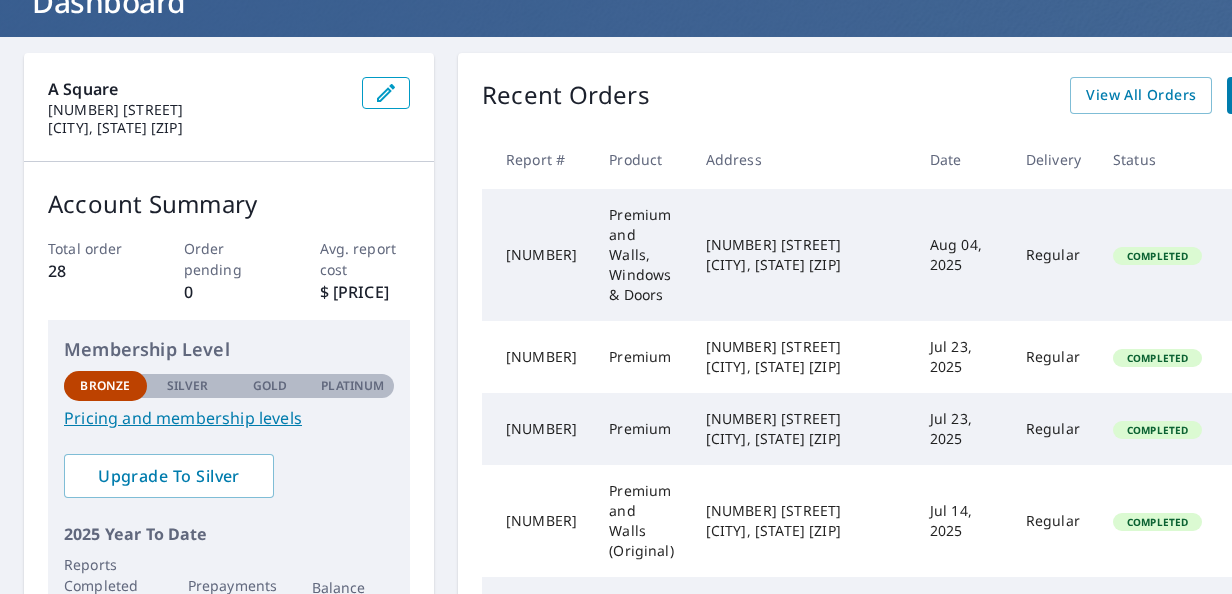 scroll, scrollTop: 93, scrollLeft: 0, axis: vertical 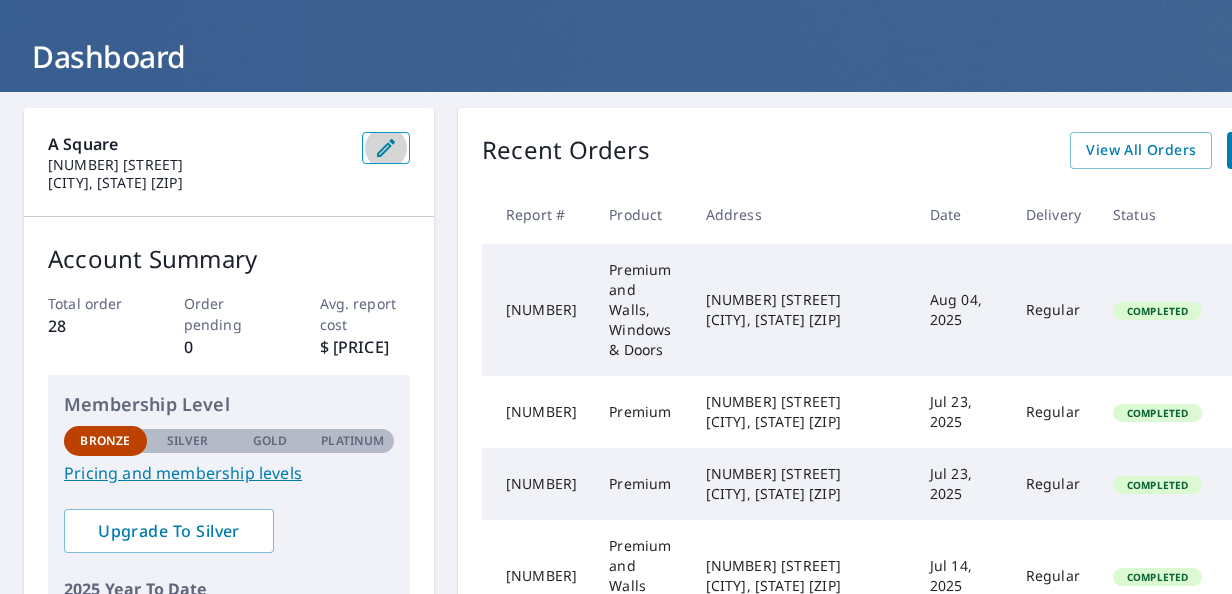 click at bounding box center [386, 148] 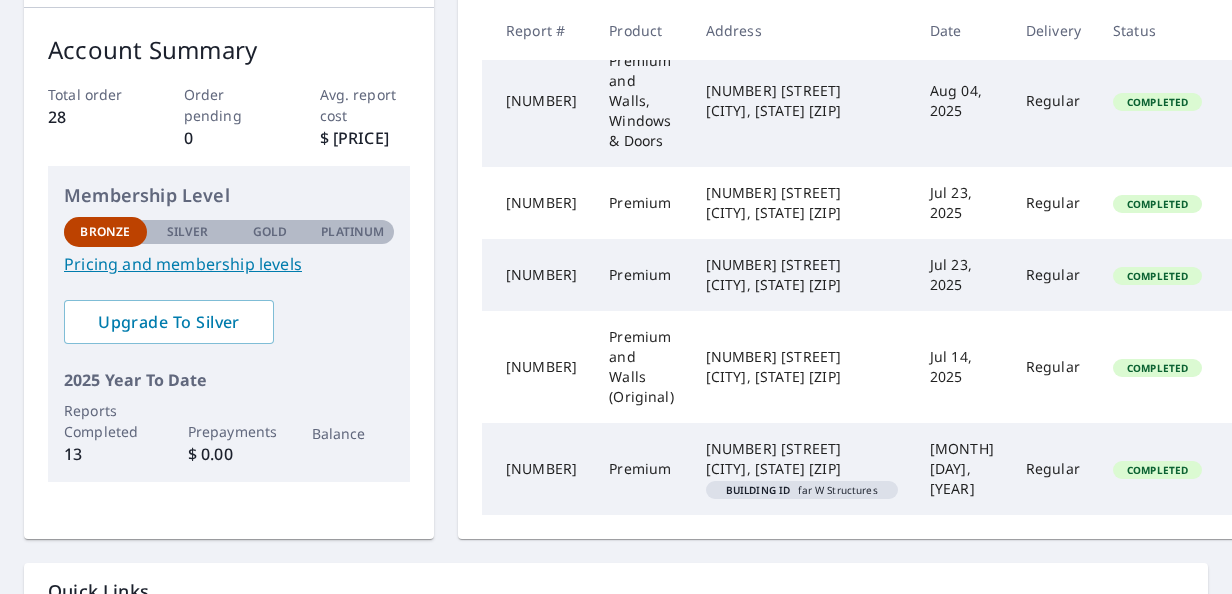 scroll, scrollTop: 0, scrollLeft: 0, axis: both 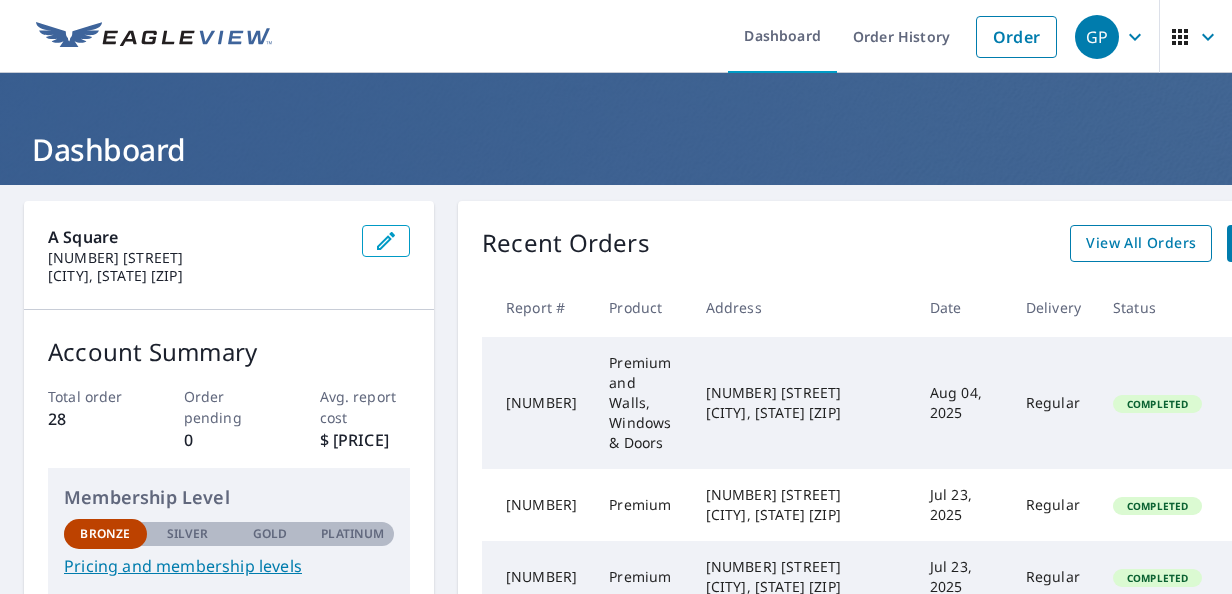 click on "View All Orders" at bounding box center [1141, 243] 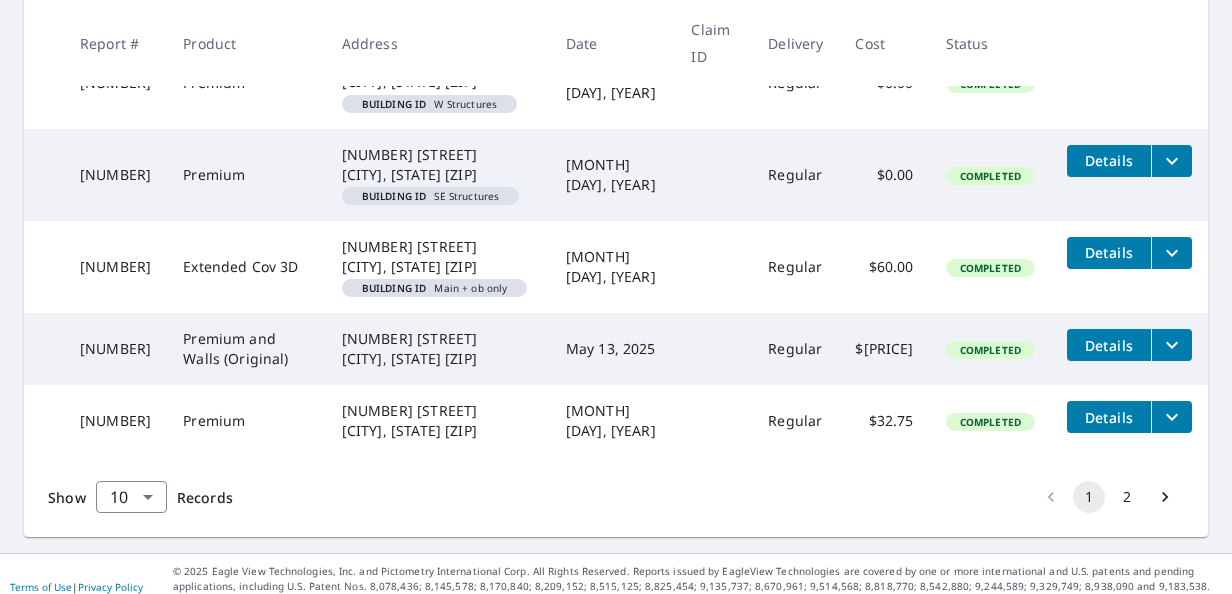 scroll, scrollTop: 840, scrollLeft: 0, axis: vertical 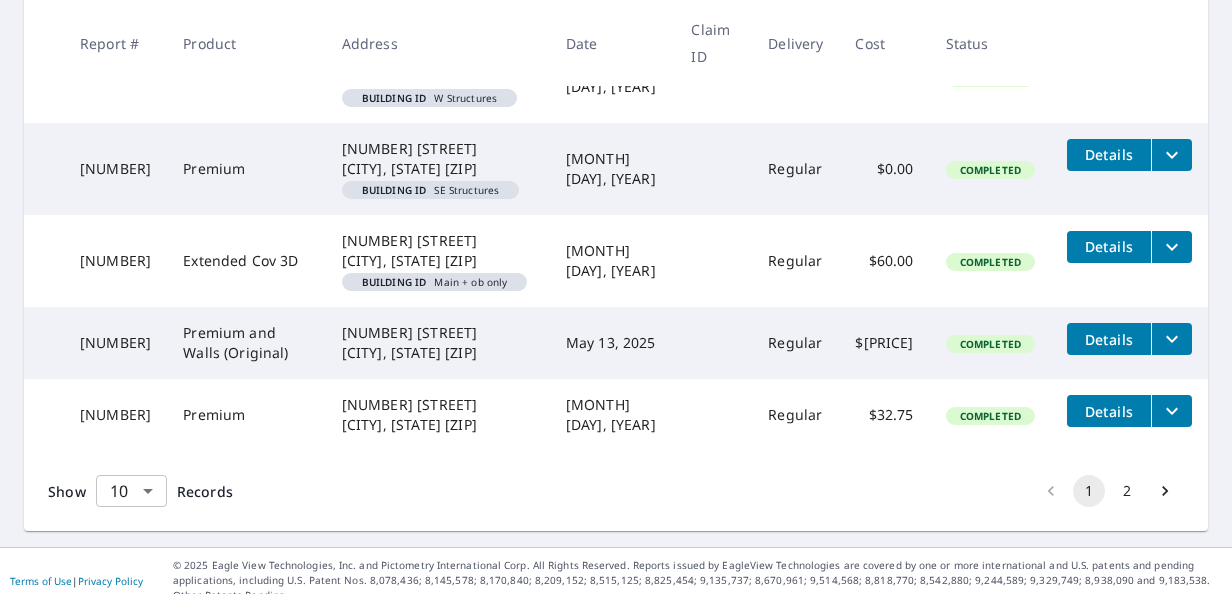 click on "1-10 of 16 records shown Refine results by choosing filters Products Status Orgs Last year Apply Reset Report # Product Address Date Claim ID Delivery Cost Status [NUMBER] Premium and Walls, Windows & Doors [NUMBER] [STREET]
[CITY], [STATE] [ZIP] [MONTH] [DAY], [YEAR] Regular $[PRICE] Completed Details [NUMBER] Premium [NUMBER] [STREET]
[CITY], [STATE] [ZIP] [MONTH] [DAY], [YEAR] Regular $[PRICE] Completed Details [NUMBER] Premium [NUMBER] [STREET]
[CITY], [STATE] [ZIP] [MONTH] [DAY], [YEAR] Regular $[PRICE] Completed Details [NUMBER] Premium and Walls (Original) [NUMBER] [STREET]
[CITY], [STATE] [ZIP] [MONTH] [DAY], [YEAR] Regular $[PRICE] Completed Details [NUMBER] Premium [STREET] [CITY], [STATE] [ZIP] [MONTH] [DAY], [YEAR] Regular $[PRICE] Completed Details [NUMBER] Premium [STREET] [CITY], [STATE] [ZIP] [MONTH] [DAY], [YEAR] Regular $[PRICE] Completed Details [NUMBER] Premium [STREET] Regular" at bounding box center [616, 297] 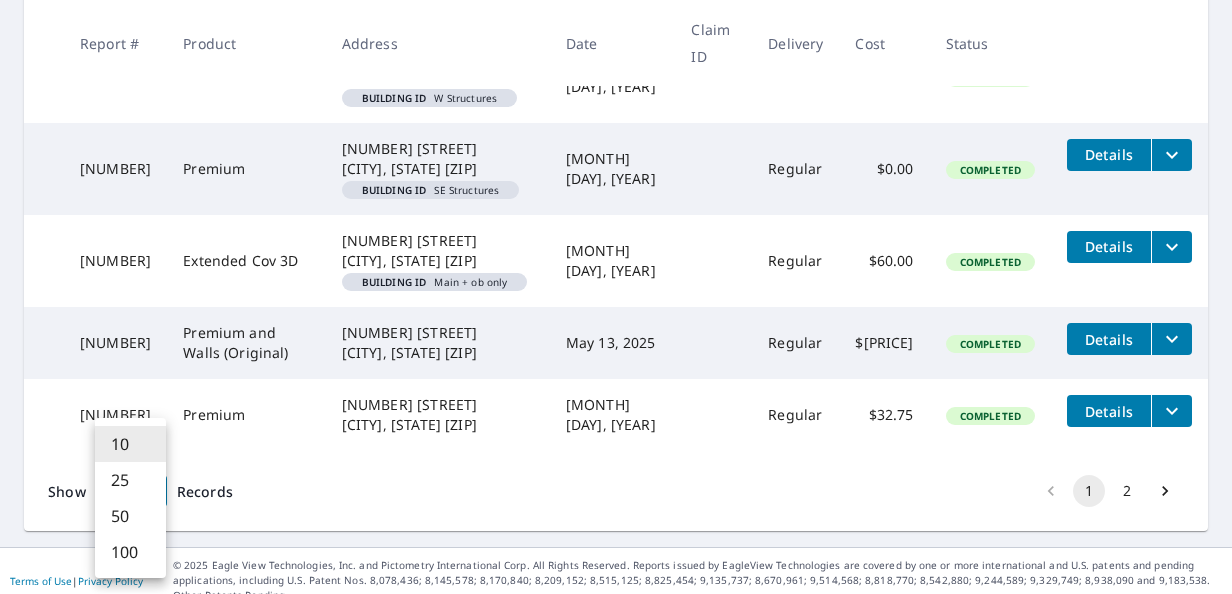 click on "50" at bounding box center (130, 516) 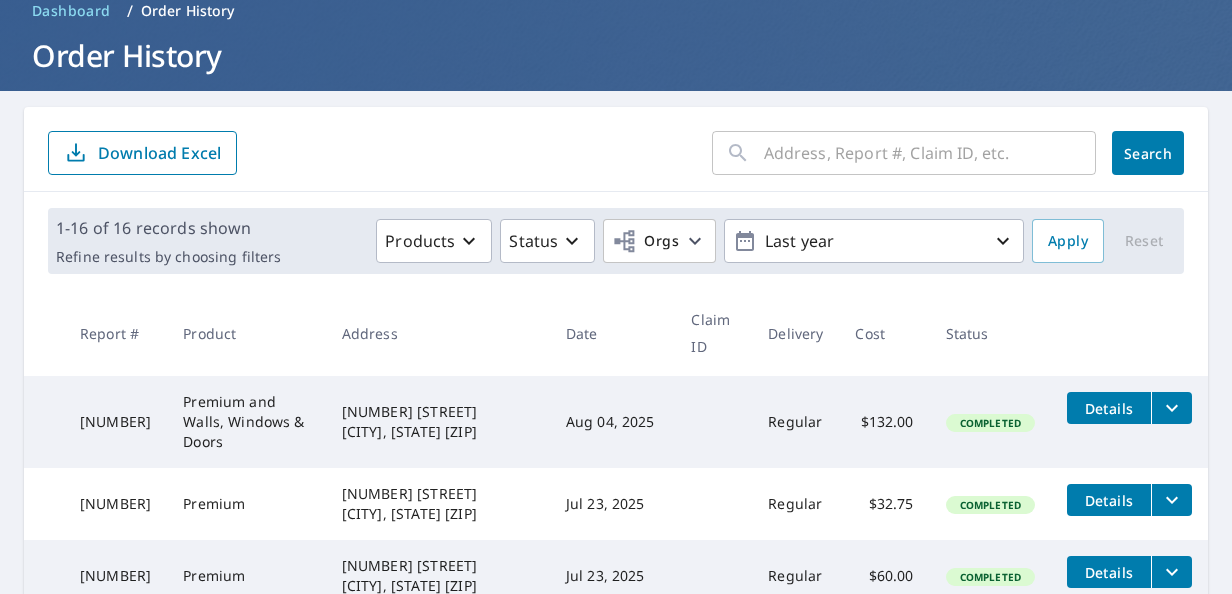 scroll, scrollTop: 0, scrollLeft: 0, axis: both 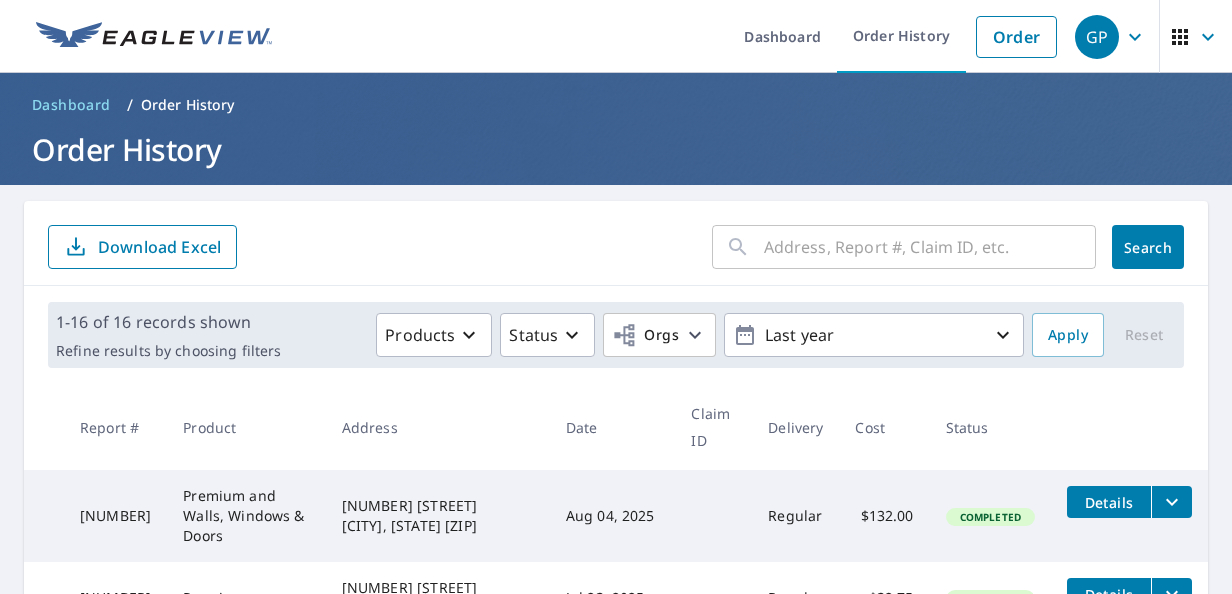 click on "Download Excel" at bounding box center (159, 247) 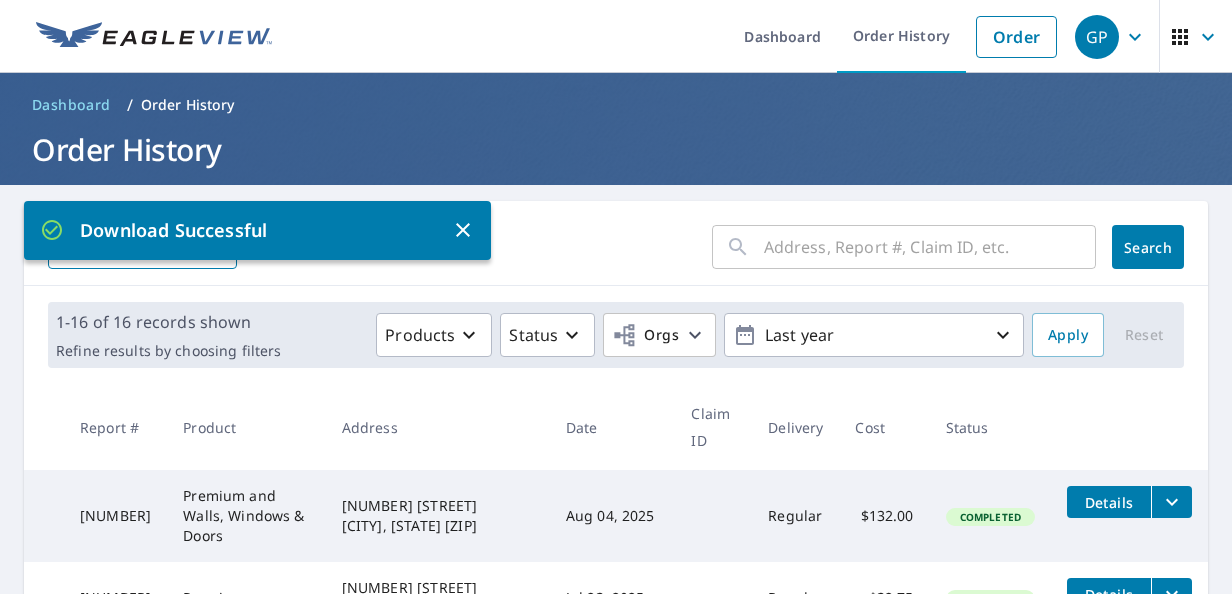 click 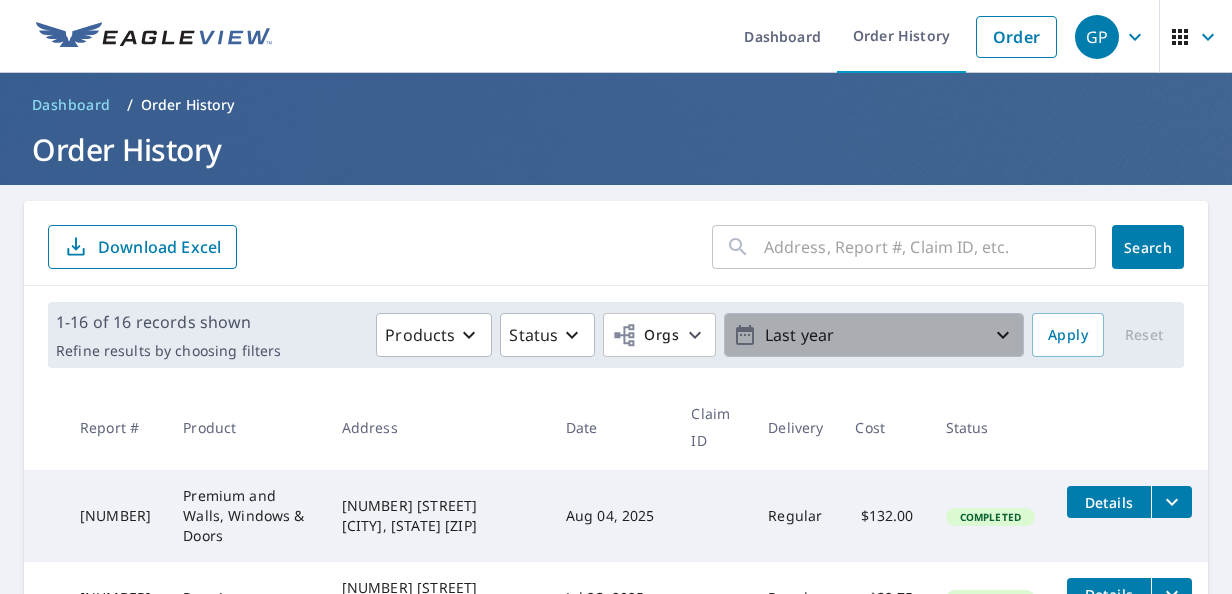 click 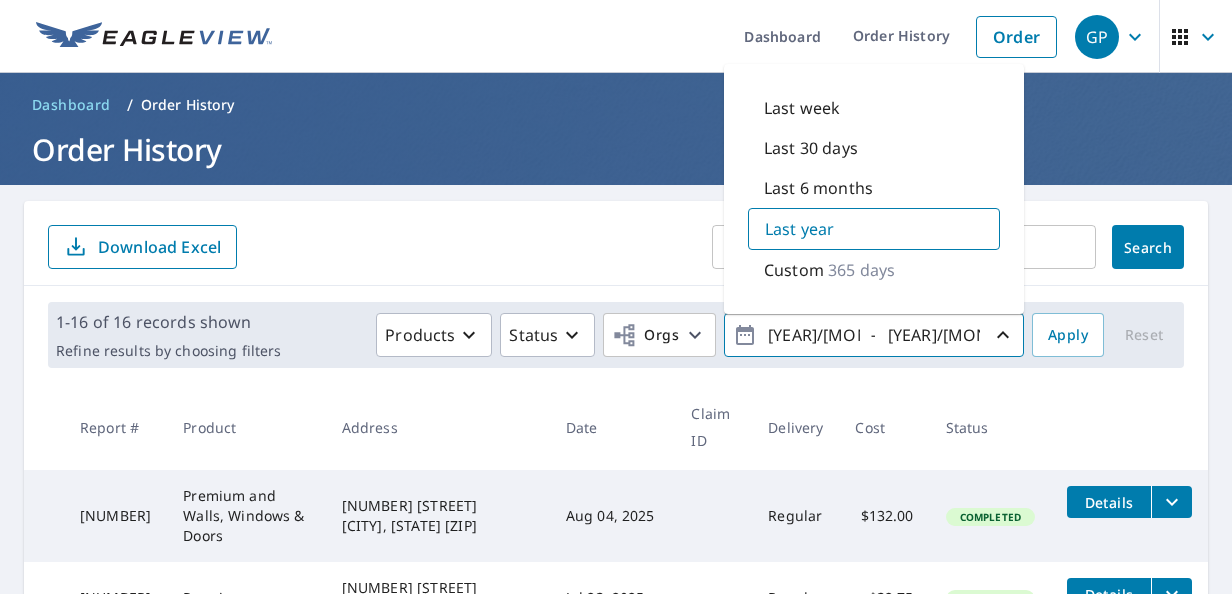click at bounding box center (1129, 427) 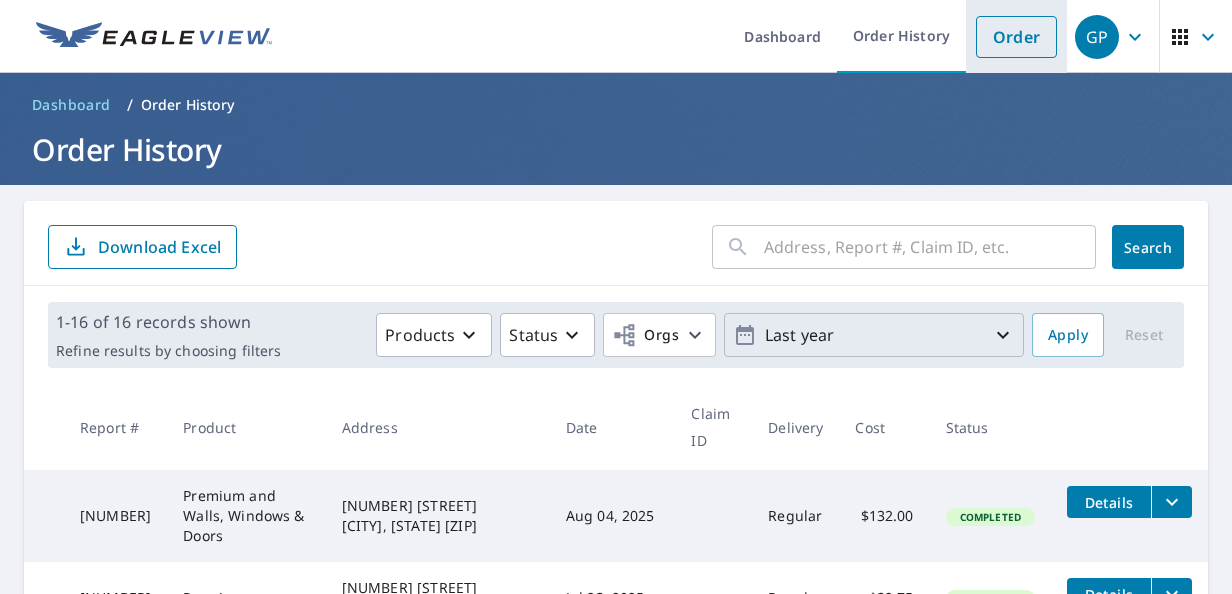 click on "Order" at bounding box center [1016, 37] 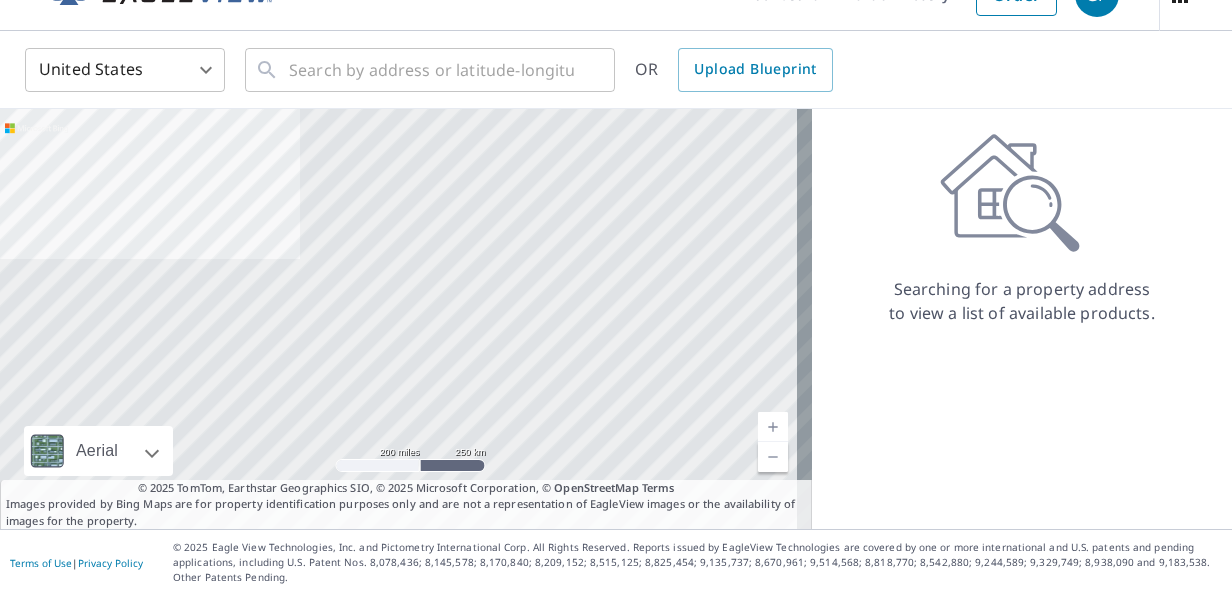 scroll, scrollTop: 0, scrollLeft: 0, axis: both 